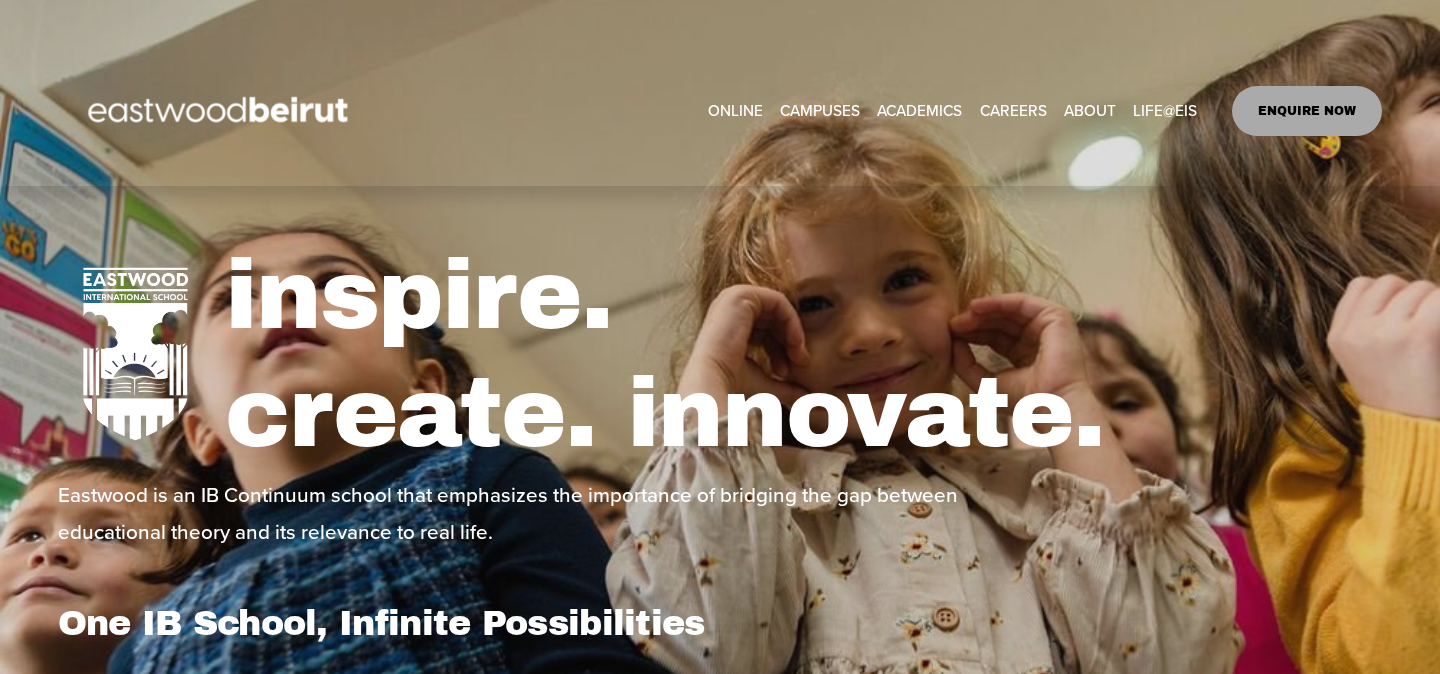 scroll, scrollTop: 0, scrollLeft: 0, axis: both 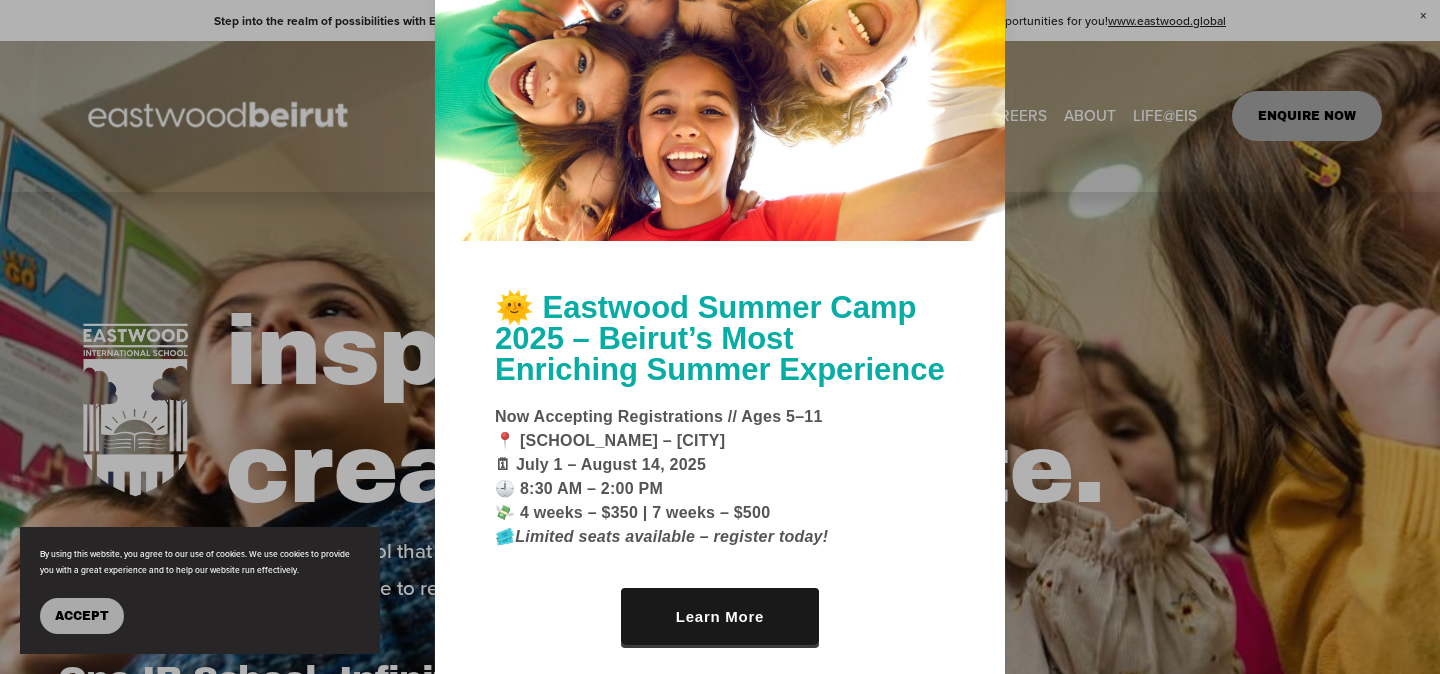 click on "By using this website, you agree to our use of cookies. We use cookies to provide you with a great experience and to help our website run effectively. Accept" at bounding box center [200, 590] 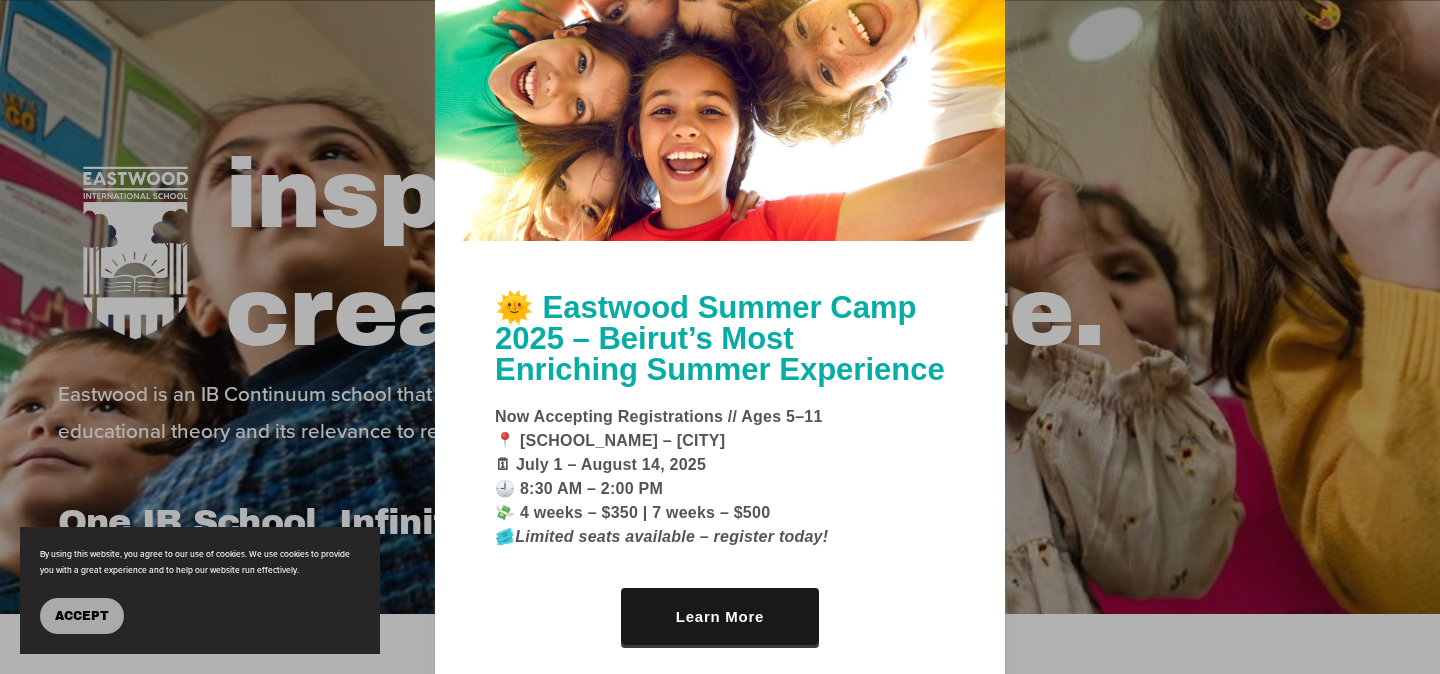 scroll, scrollTop: 162, scrollLeft: 0, axis: vertical 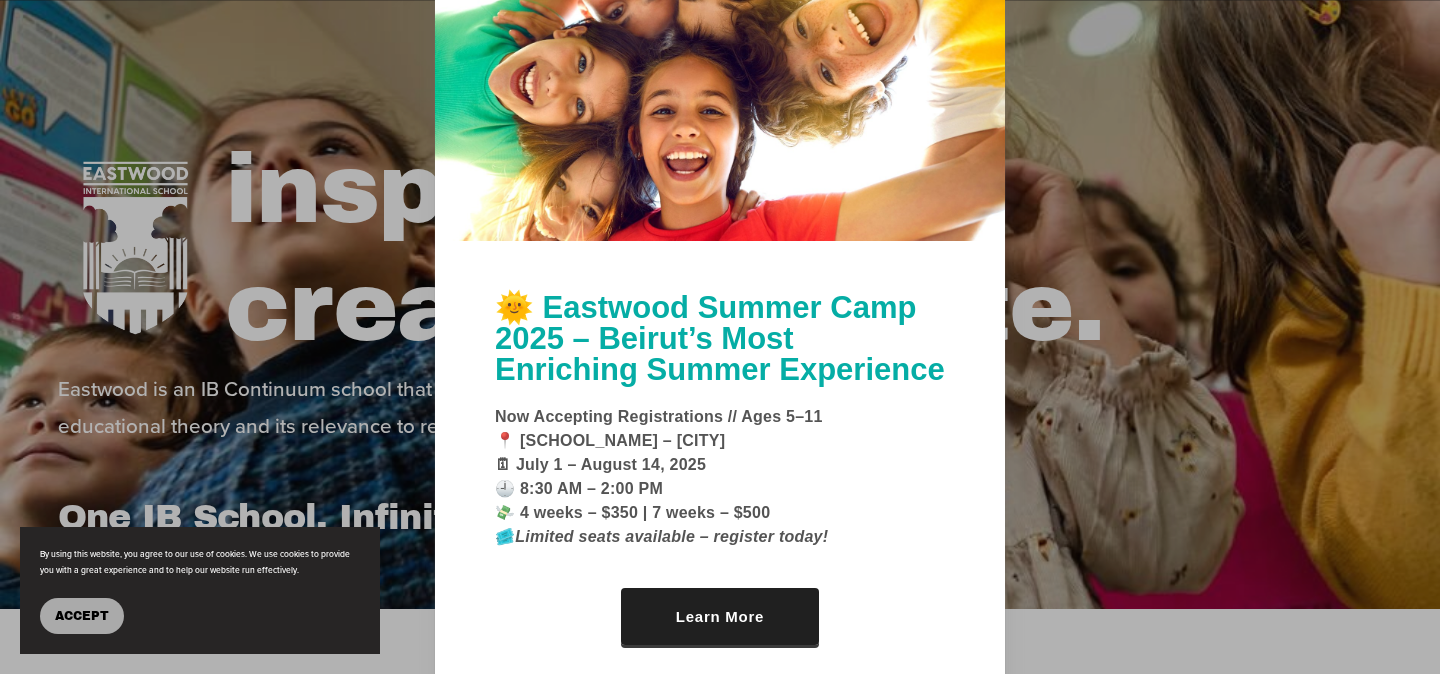 click on "Learn More" at bounding box center [720, 616] 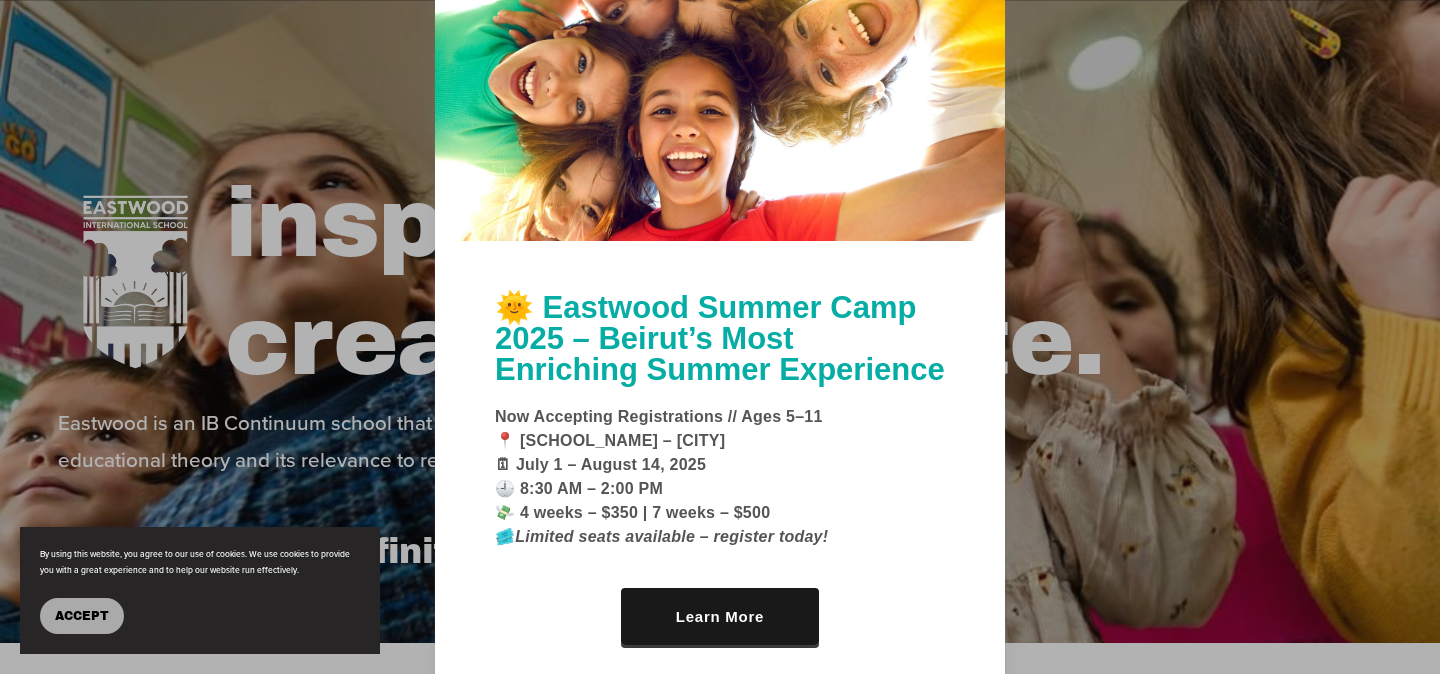 scroll, scrollTop: 167, scrollLeft: 0, axis: vertical 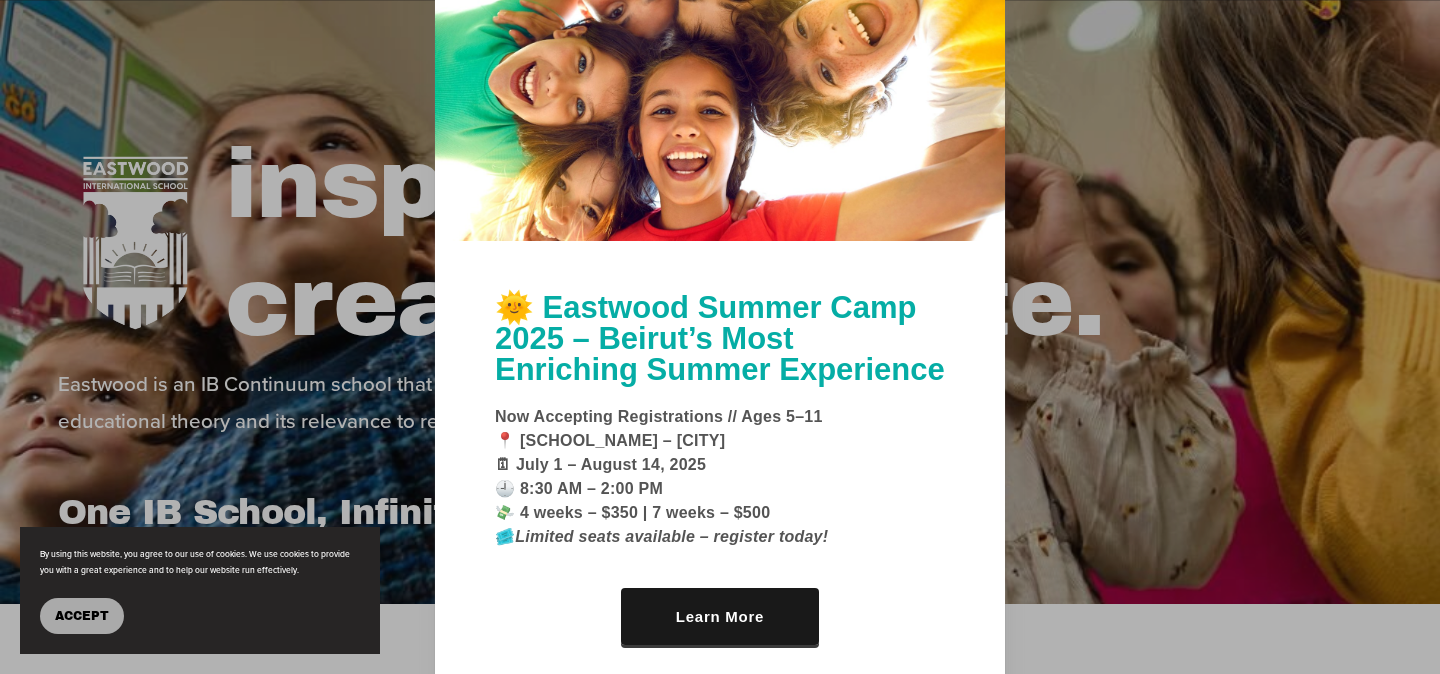 click on "Accept" at bounding box center [82, 616] 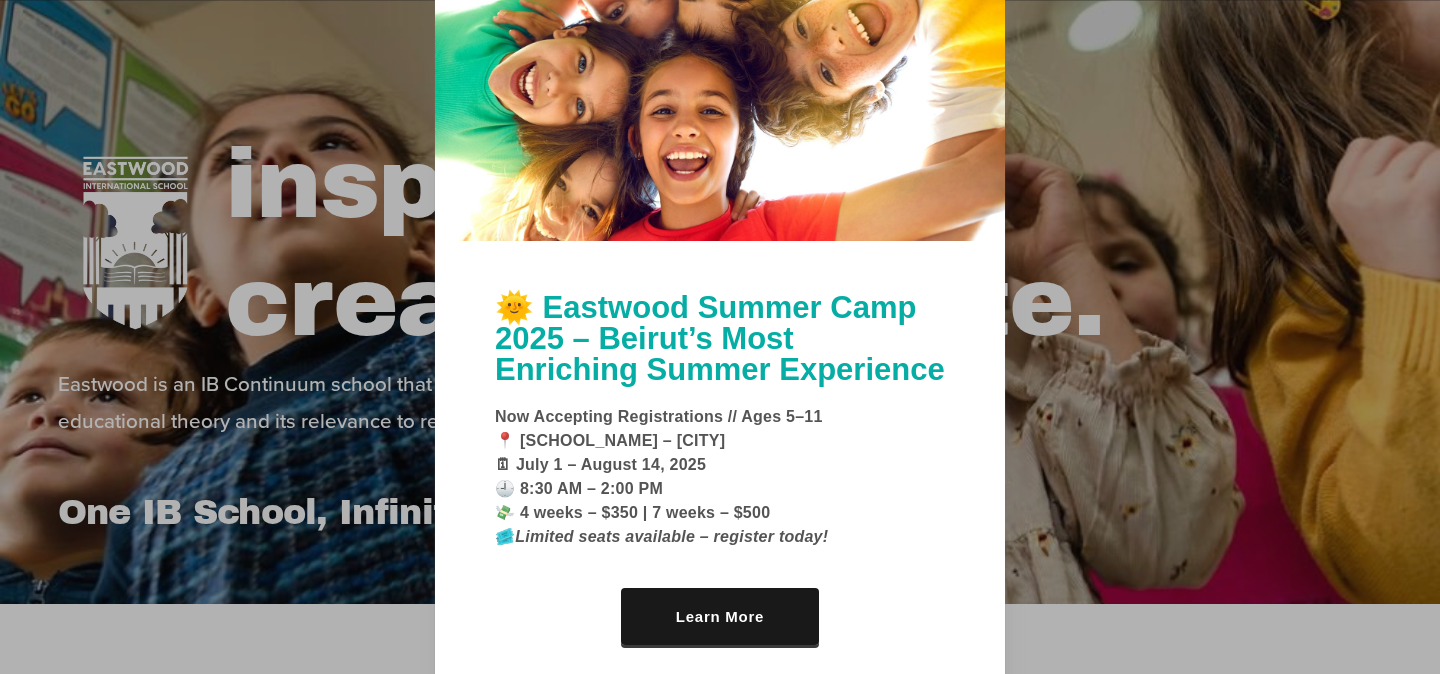 scroll, scrollTop: 0, scrollLeft: 0, axis: both 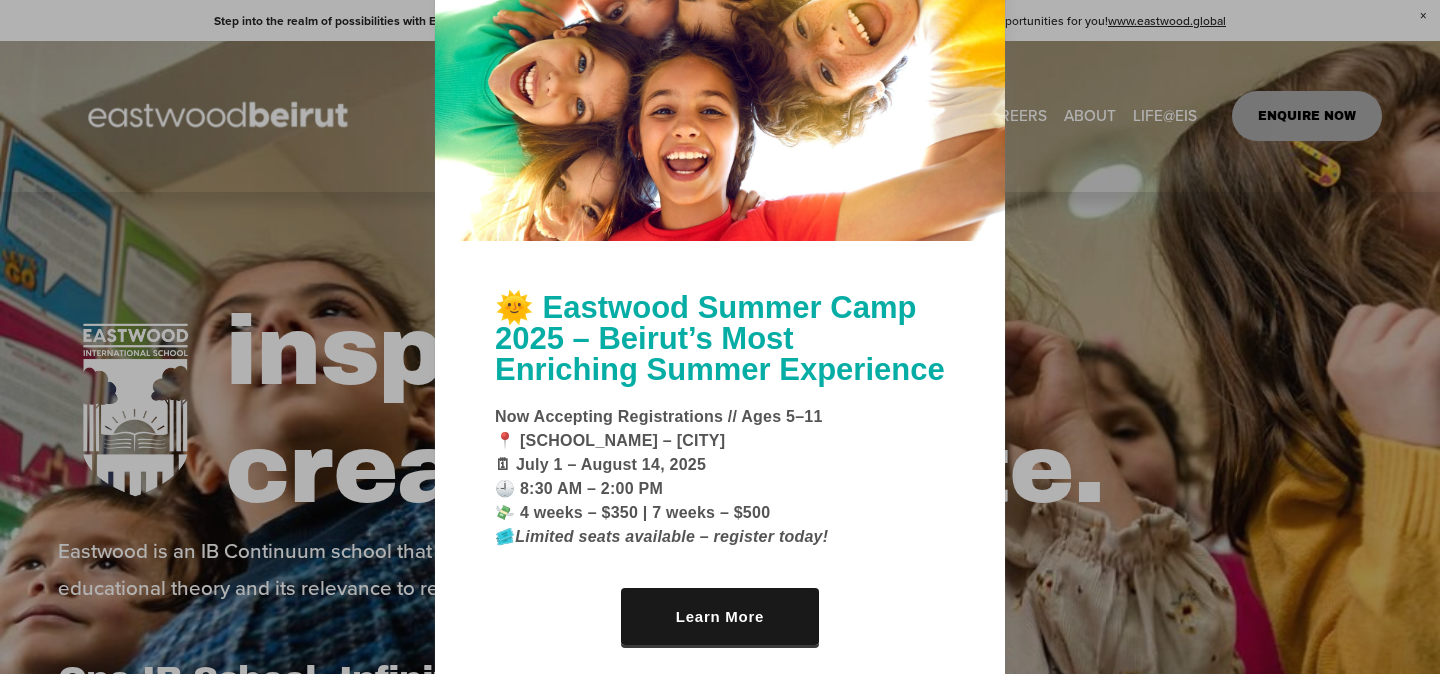 click at bounding box center [720, 98] 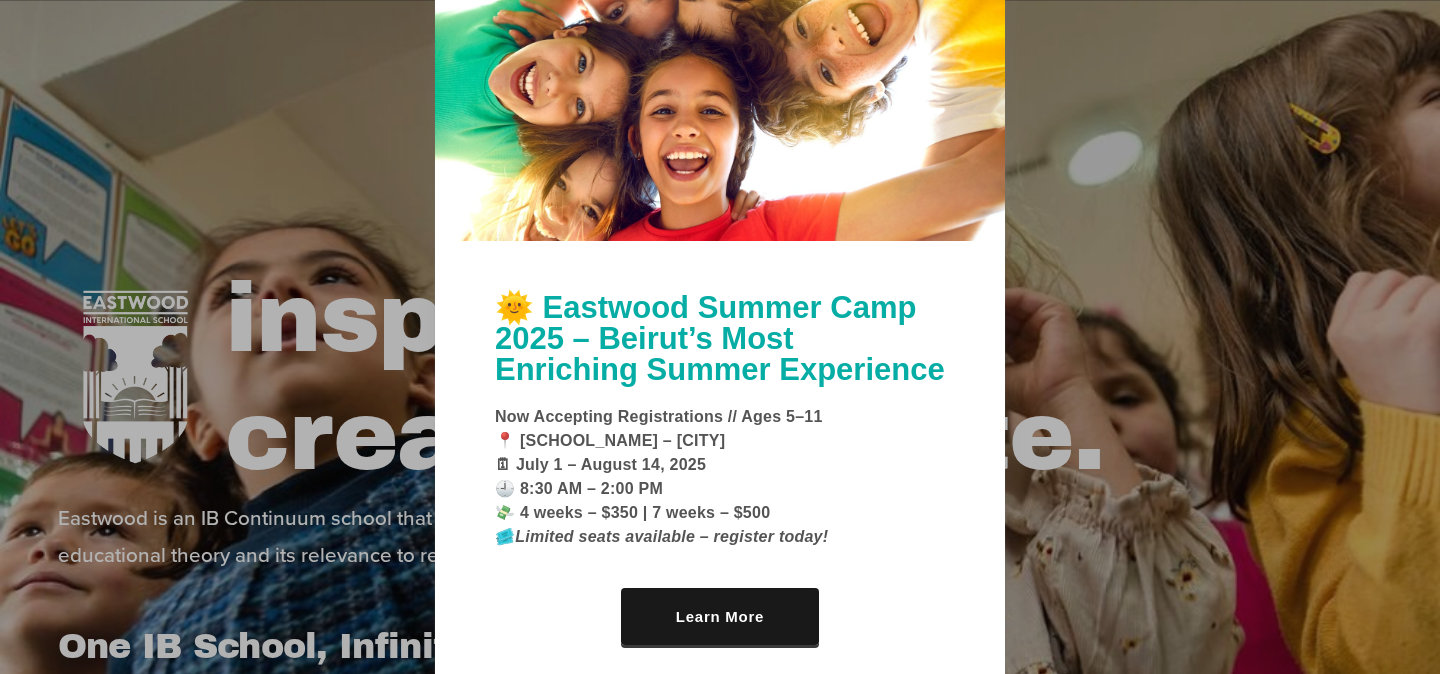 scroll, scrollTop: 4, scrollLeft: 0, axis: vertical 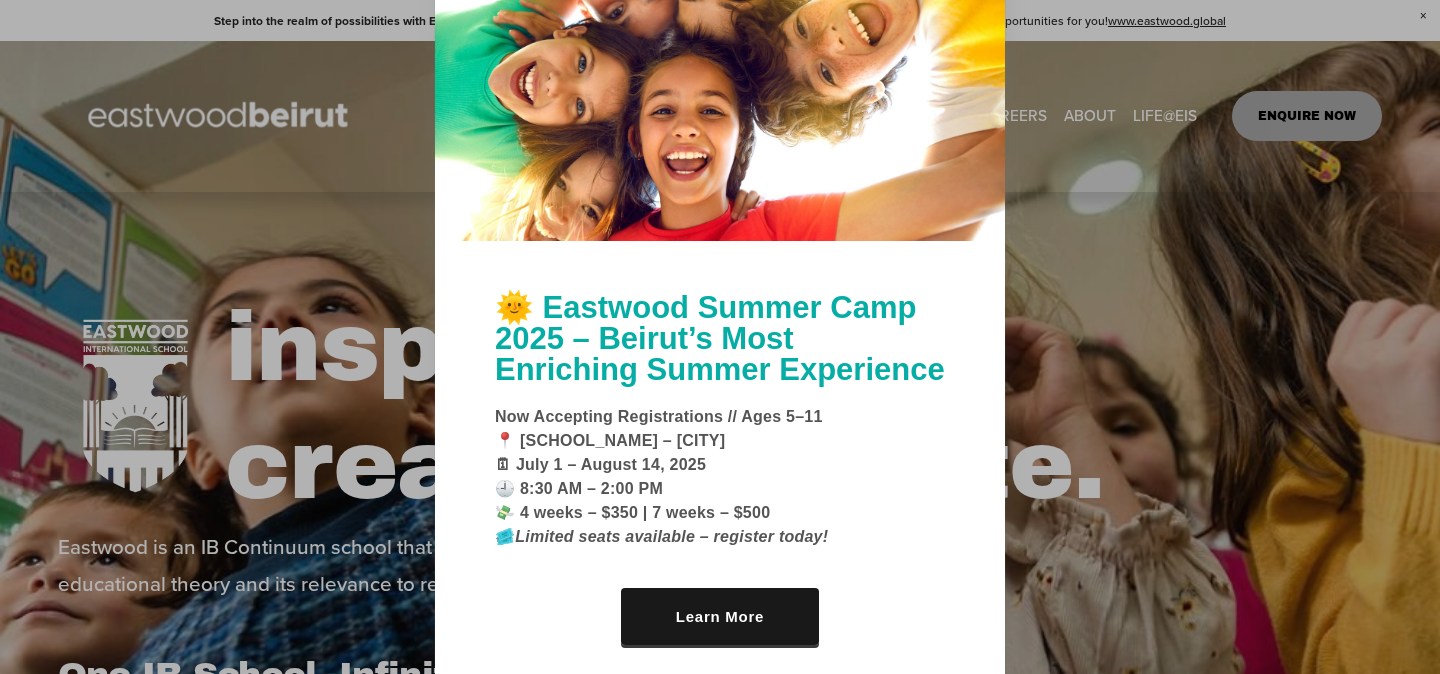 click at bounding box center [720, 98] 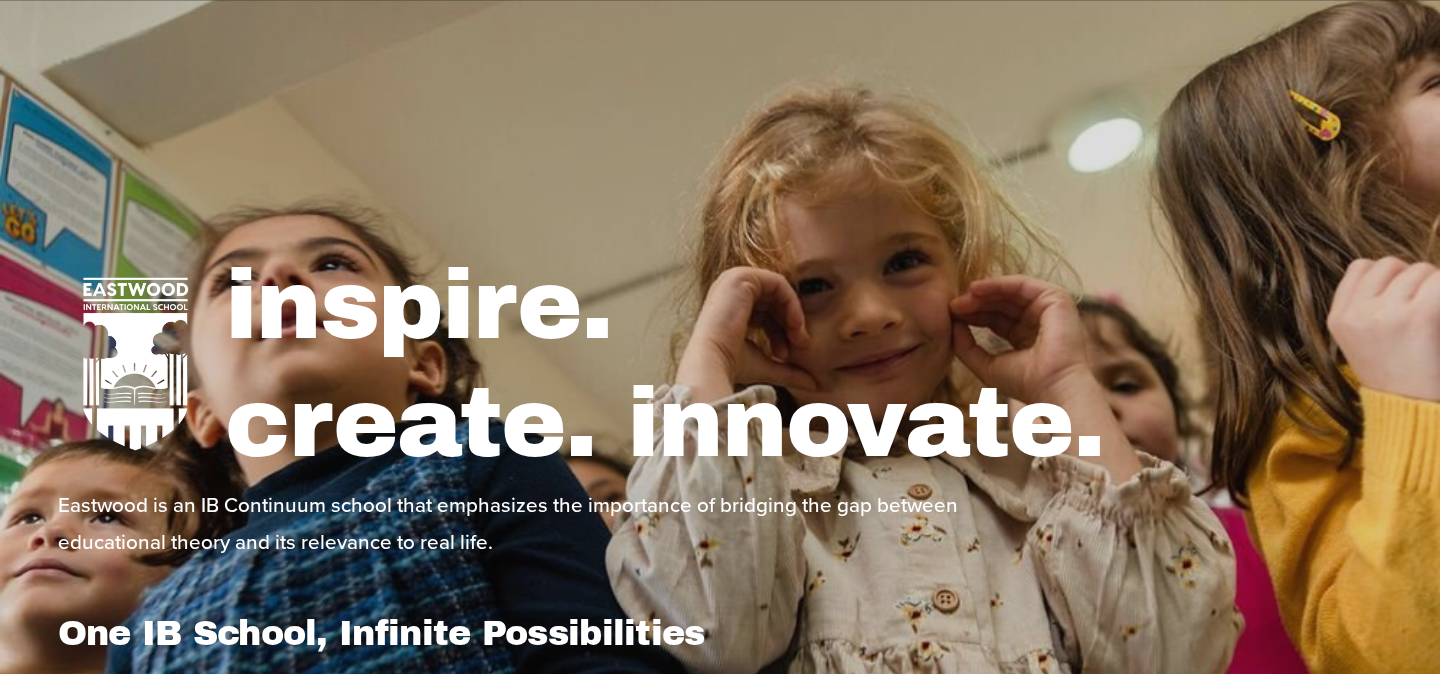 scroll, scrollTop: 0, scrollLeft: 0, axis: both 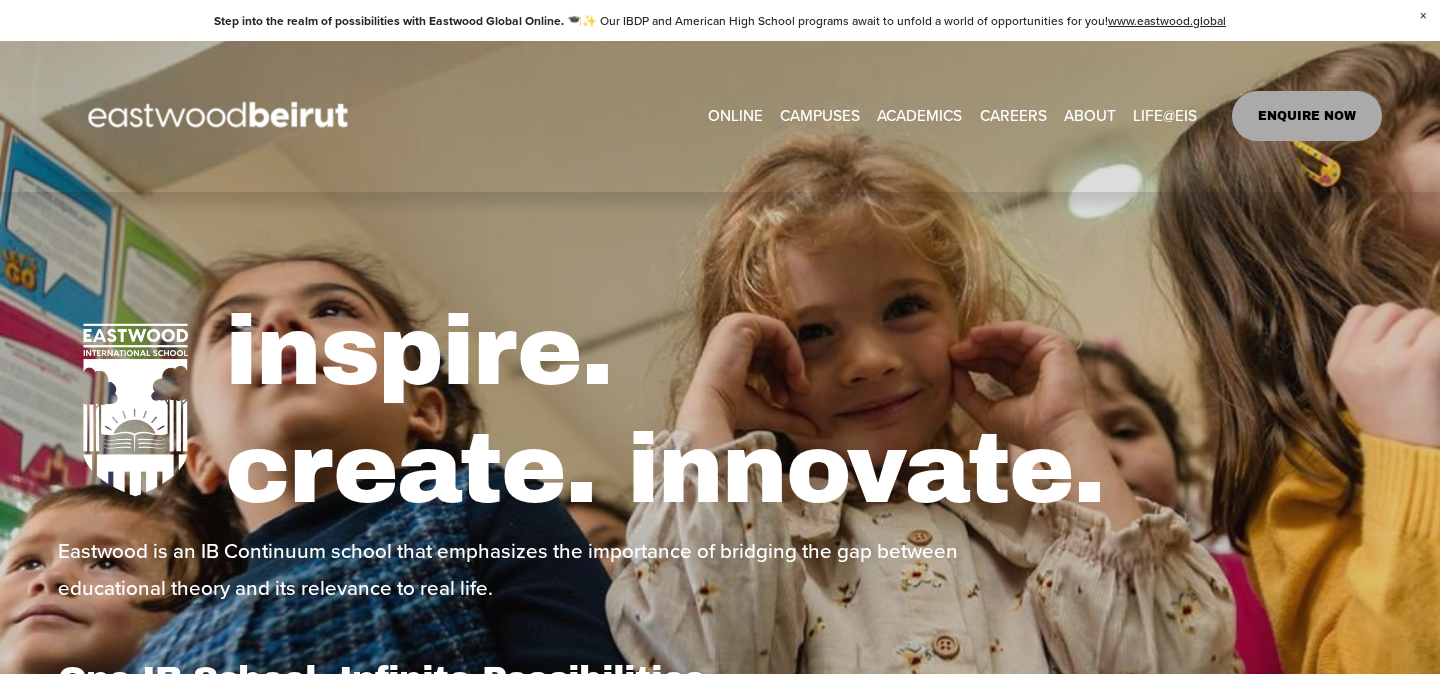 click on "Tuition & Financial Aid" at bounding box center (0, 0) 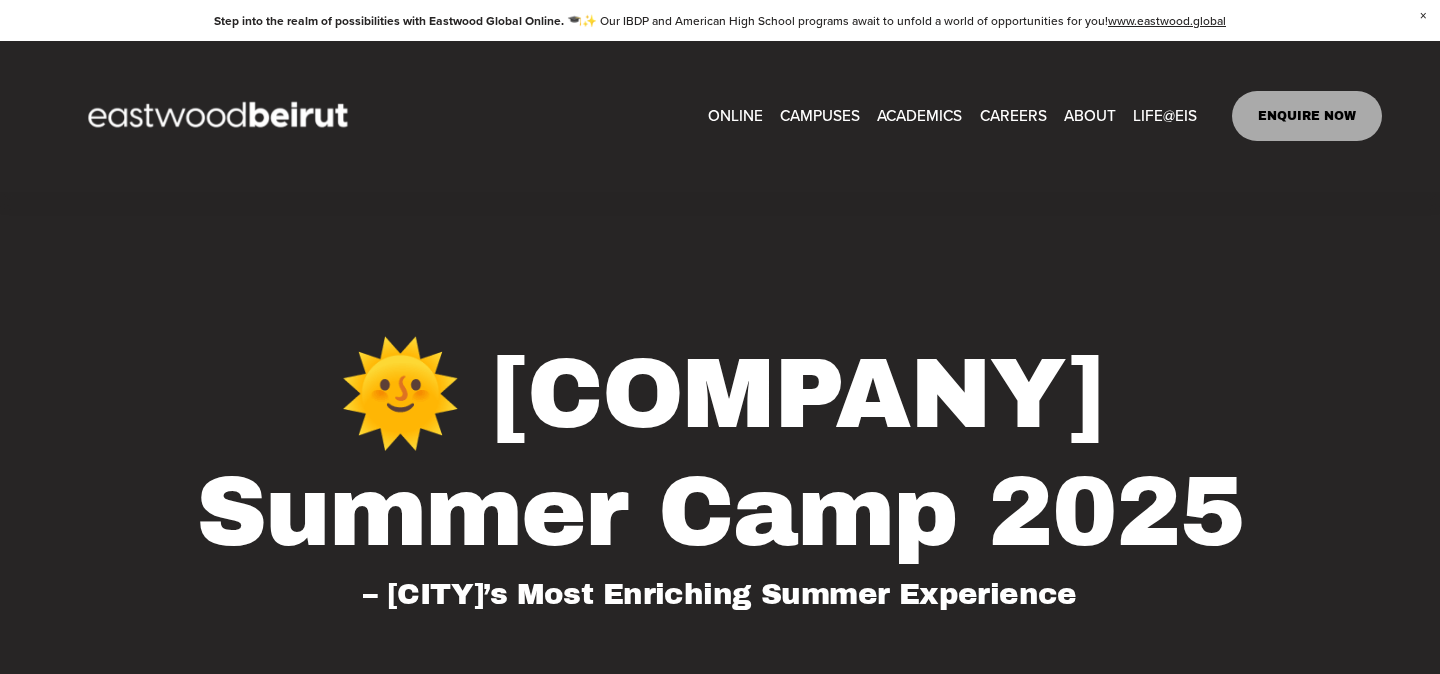 scroll, scrollTop: 0, scrollLeft: 0, axis: both 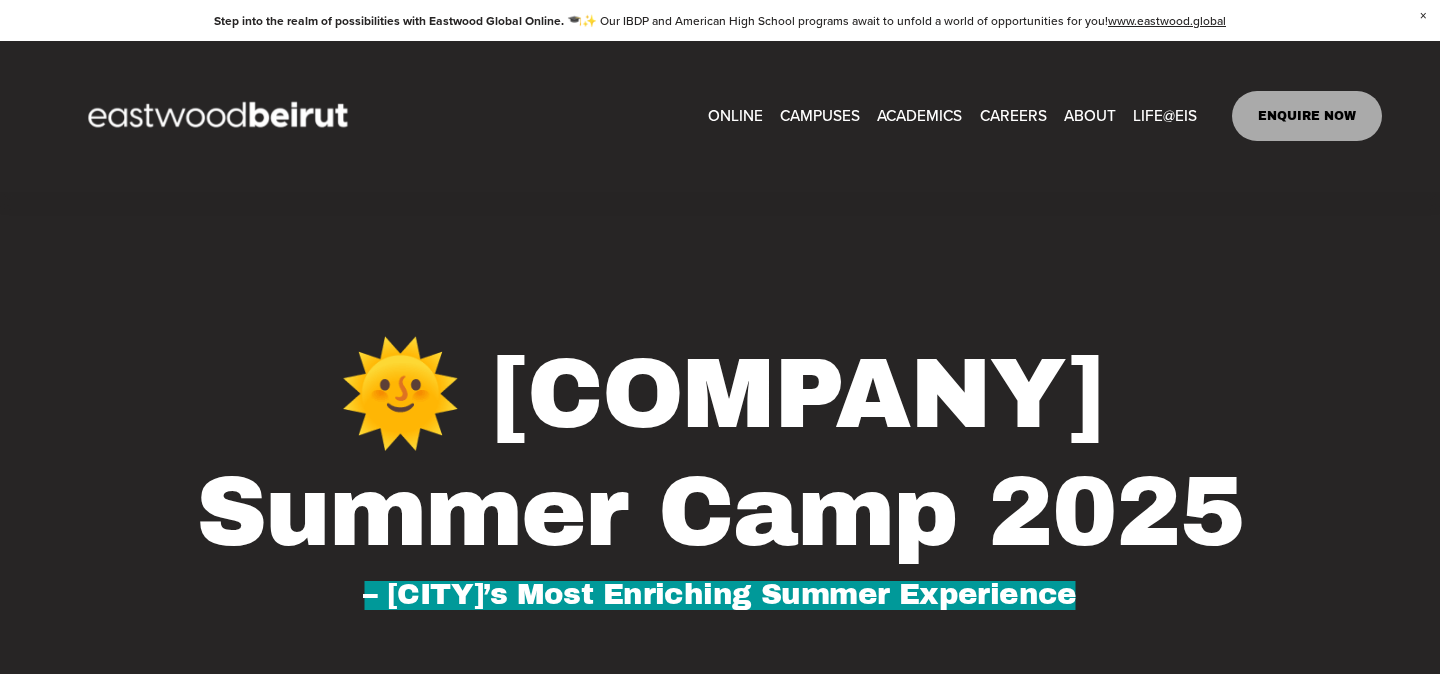 click on "Admissions" at bounding box center (0, 0) 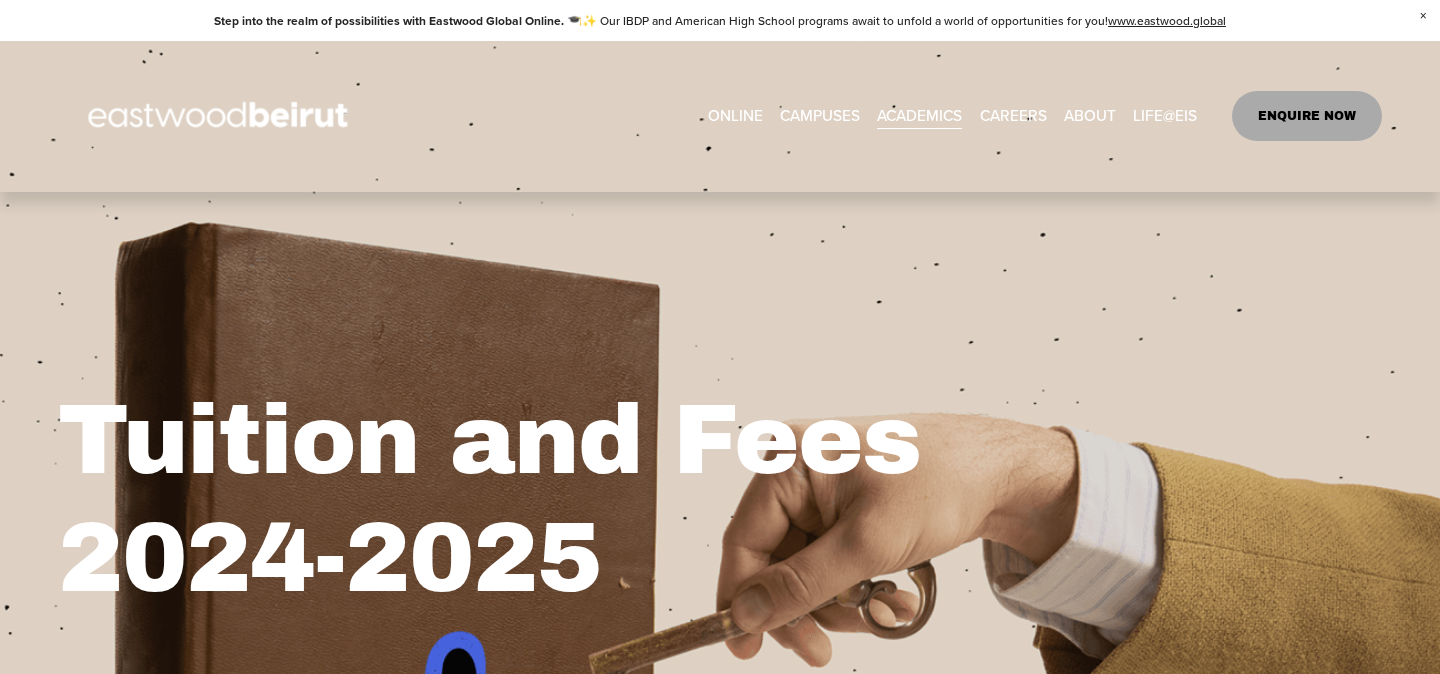 scroll, scrollTop: 0, scrollLeft: 0, axis: both 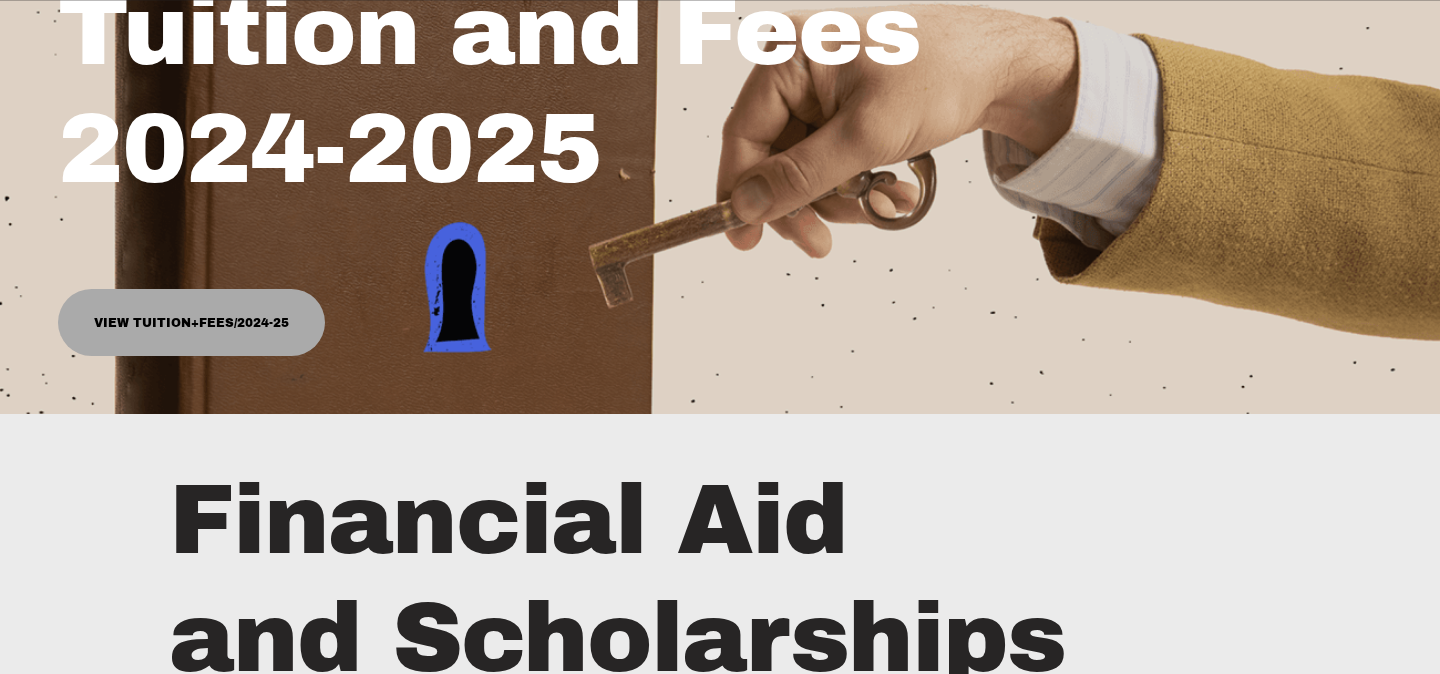 click on "View Tuition+Fees/2024-25" at bounding box center (191, 323) 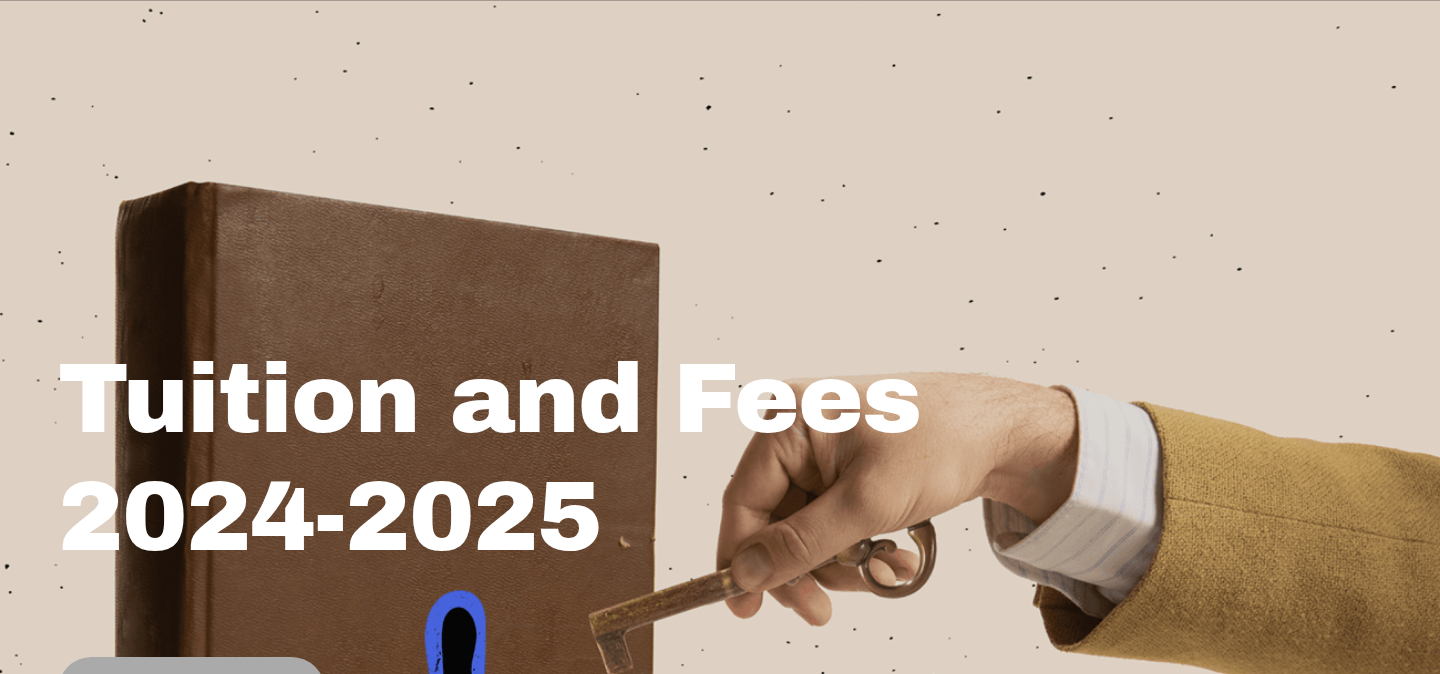 scroll, scrollTop: 0, scrollLeft: 0, axis: both 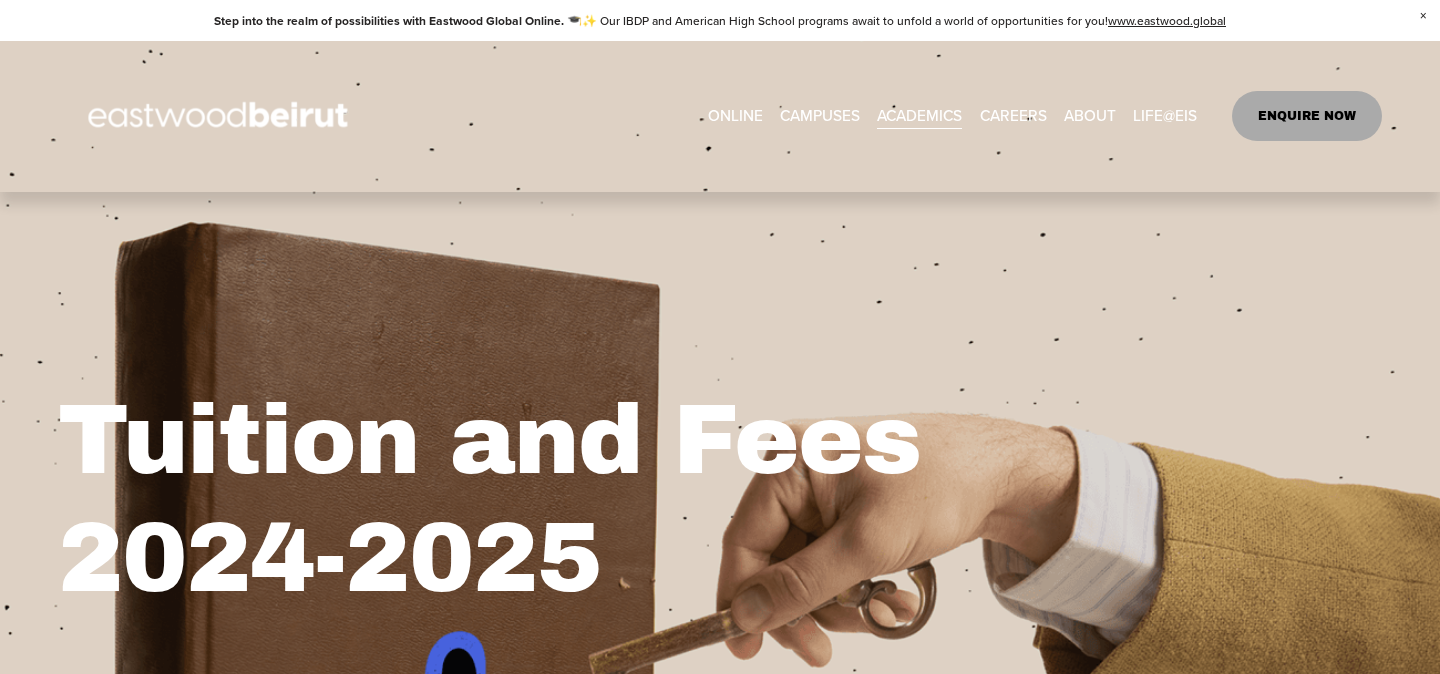 click on "CAREERS" at bounding box center (1013, 116) 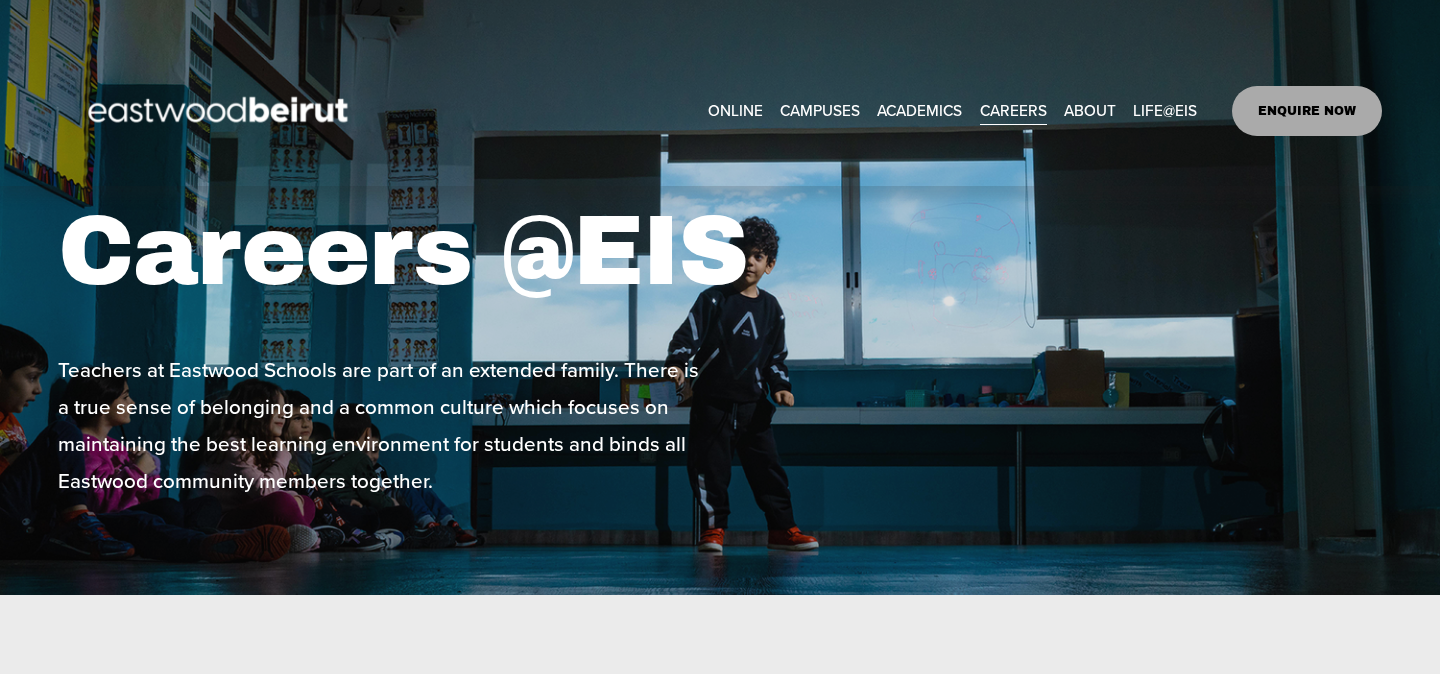 scroll, scrollTop: 0, scrollLeft: 0, axis: both 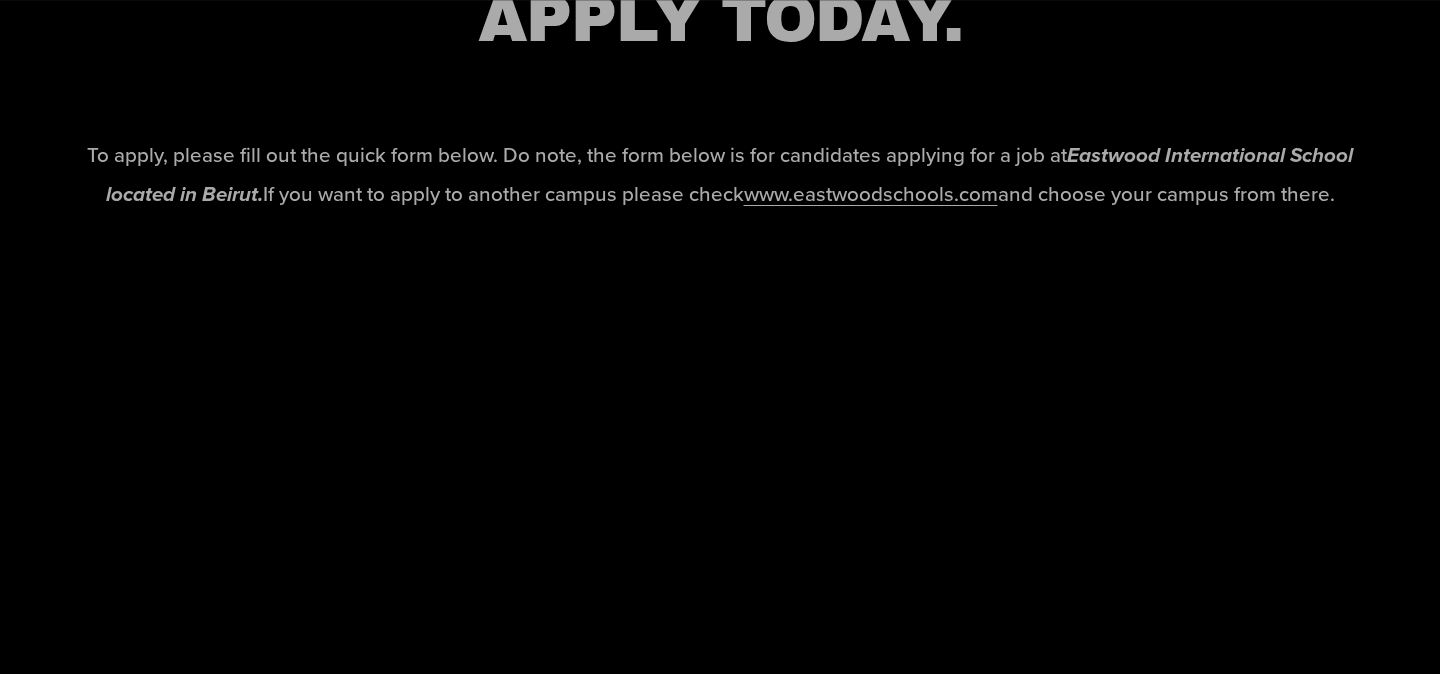 click on "APPLY TODAY.
To apply, please fill out the quick form below. Do note, the form below is for candidates applying for a job at  Eastwood International School located in [CITY].  If you want to apply to another campus please check  www.example.com  and choose your campus from there." at bounding box center (720, 110) 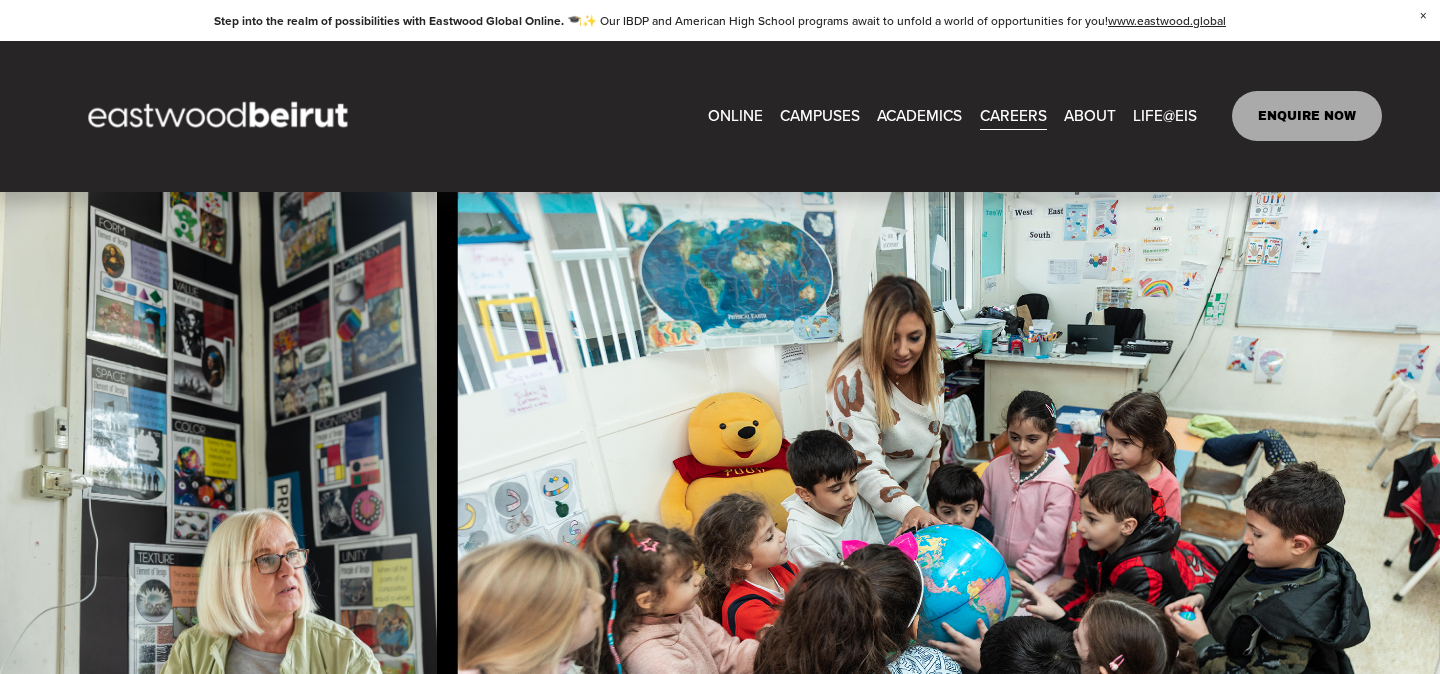 scroll, scrollTop: 785, scrollLeft: 0, axis: vertical 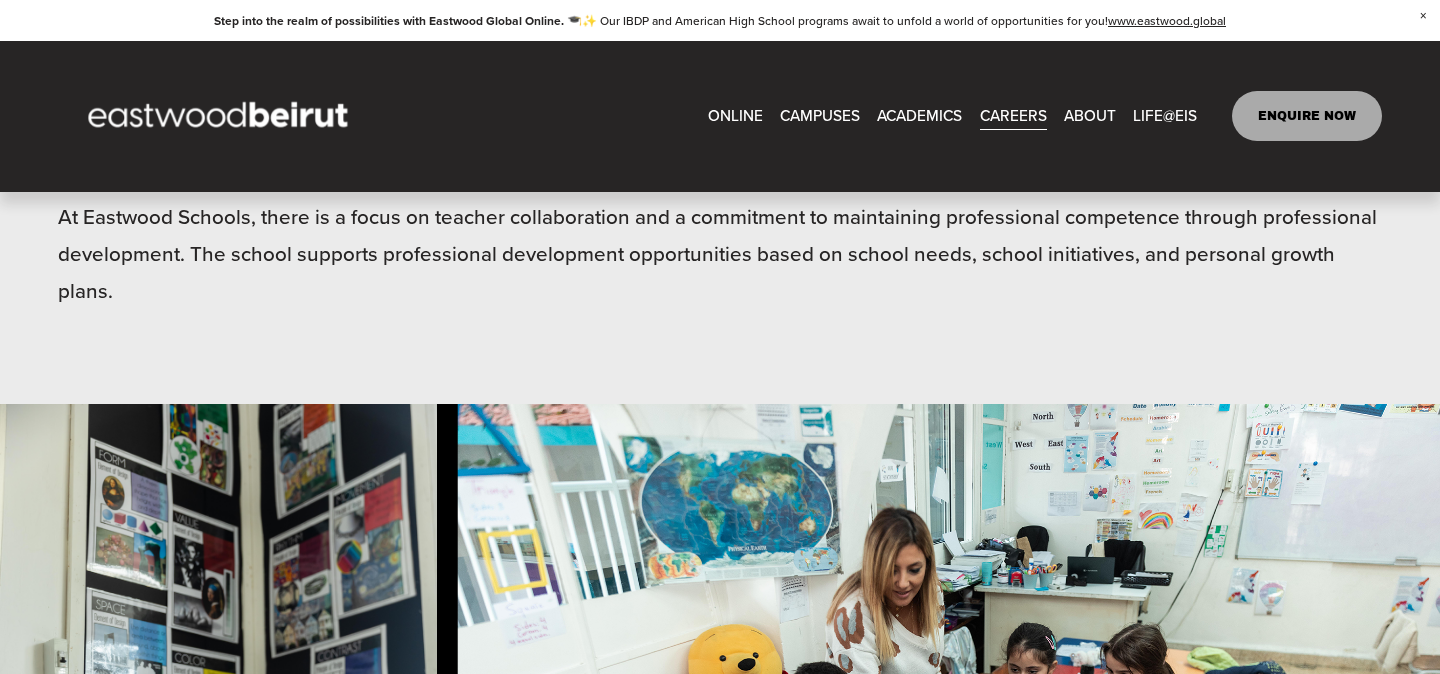 click on "IB-PYP French Section" at bounding box center [0, 0] 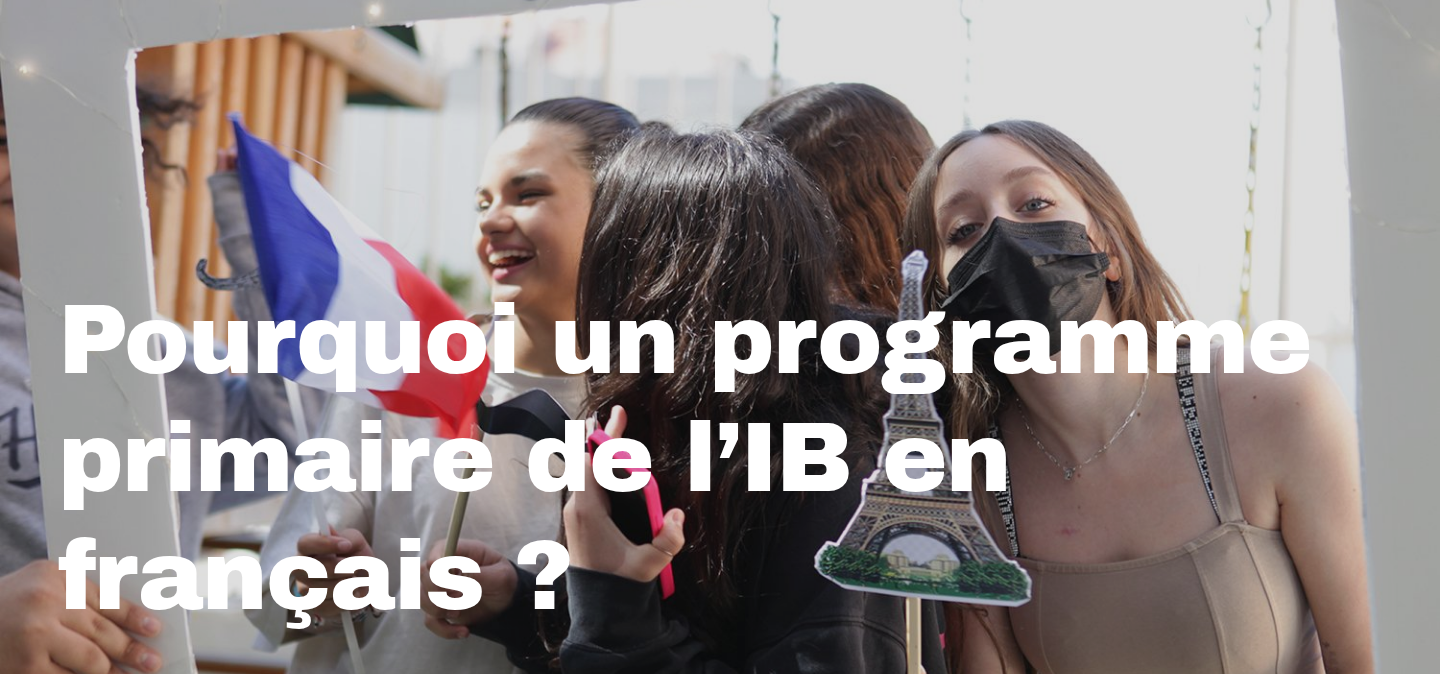 scroll, scrollTop: 658, scrollLeft: 0, axis: vertical 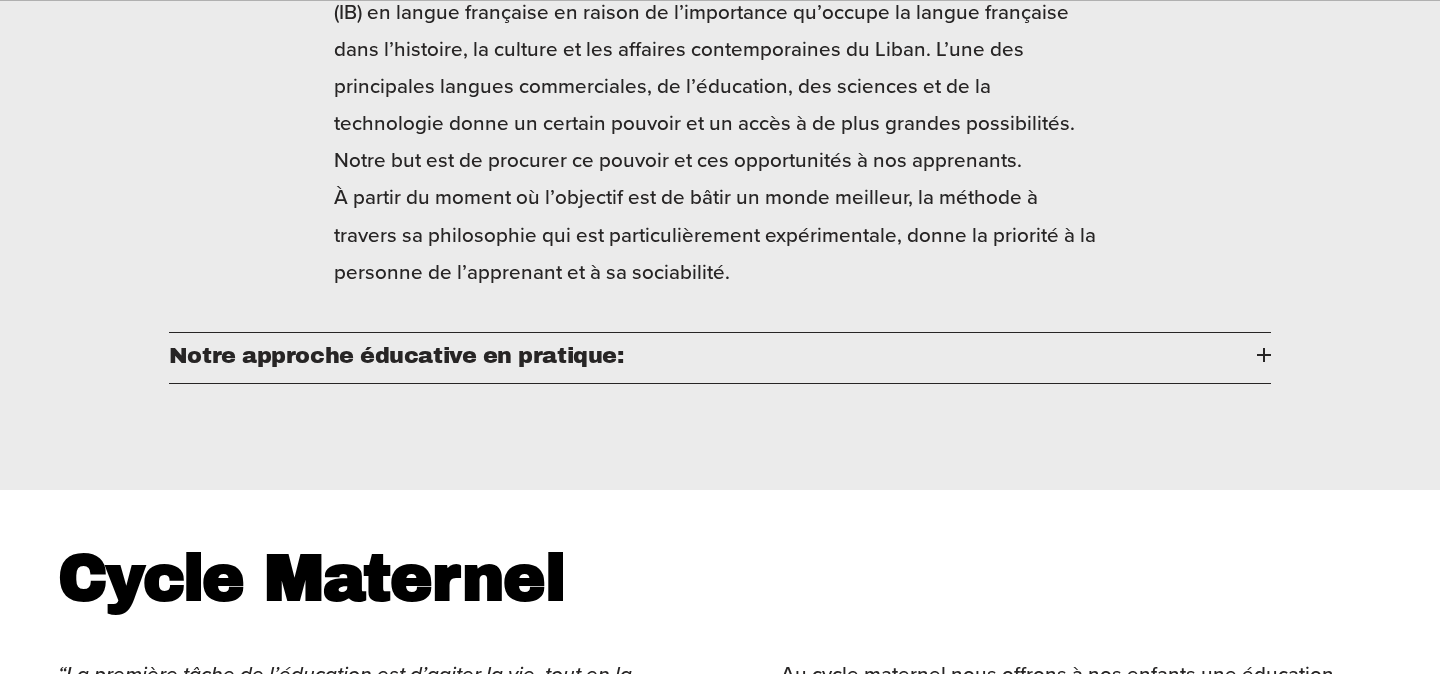 click on "Notre approche éducative en pratique:" at bounding box center [713, 355] 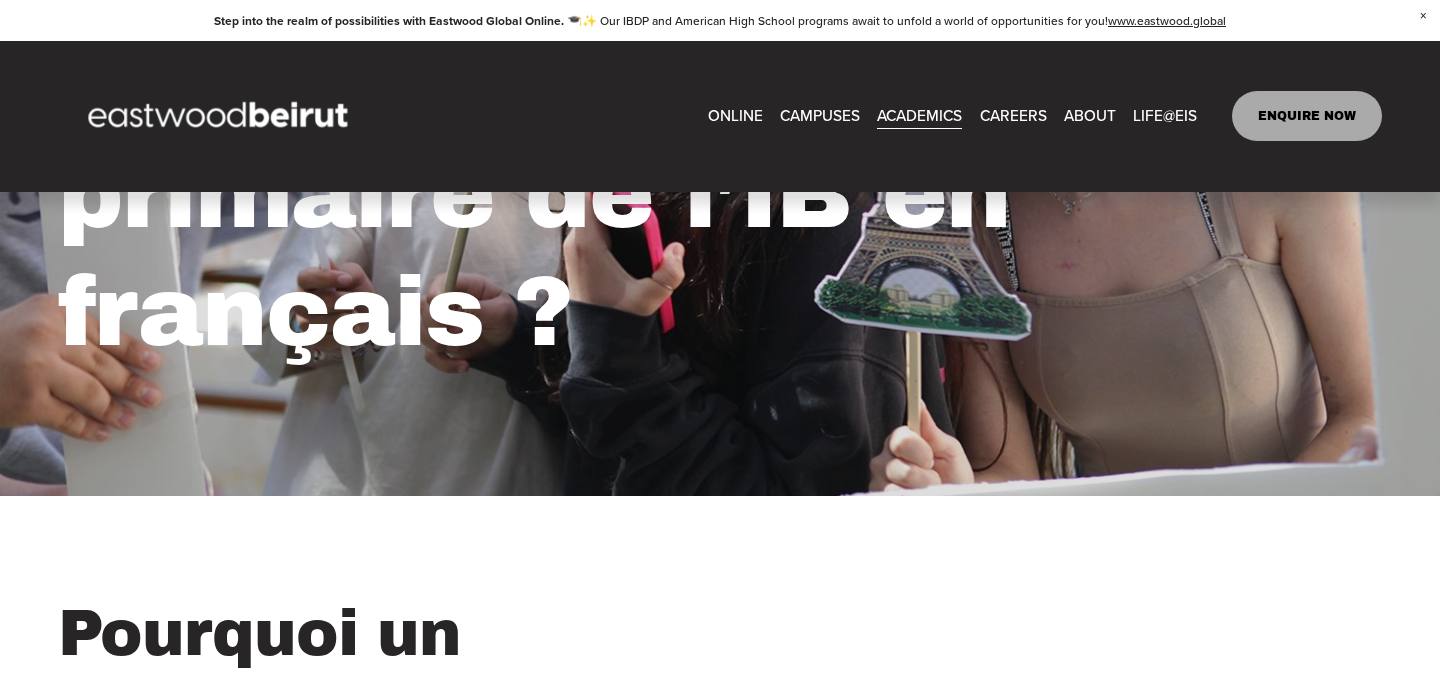 scroll, scrollTop: 0, scrollLeft: 0, axis: both 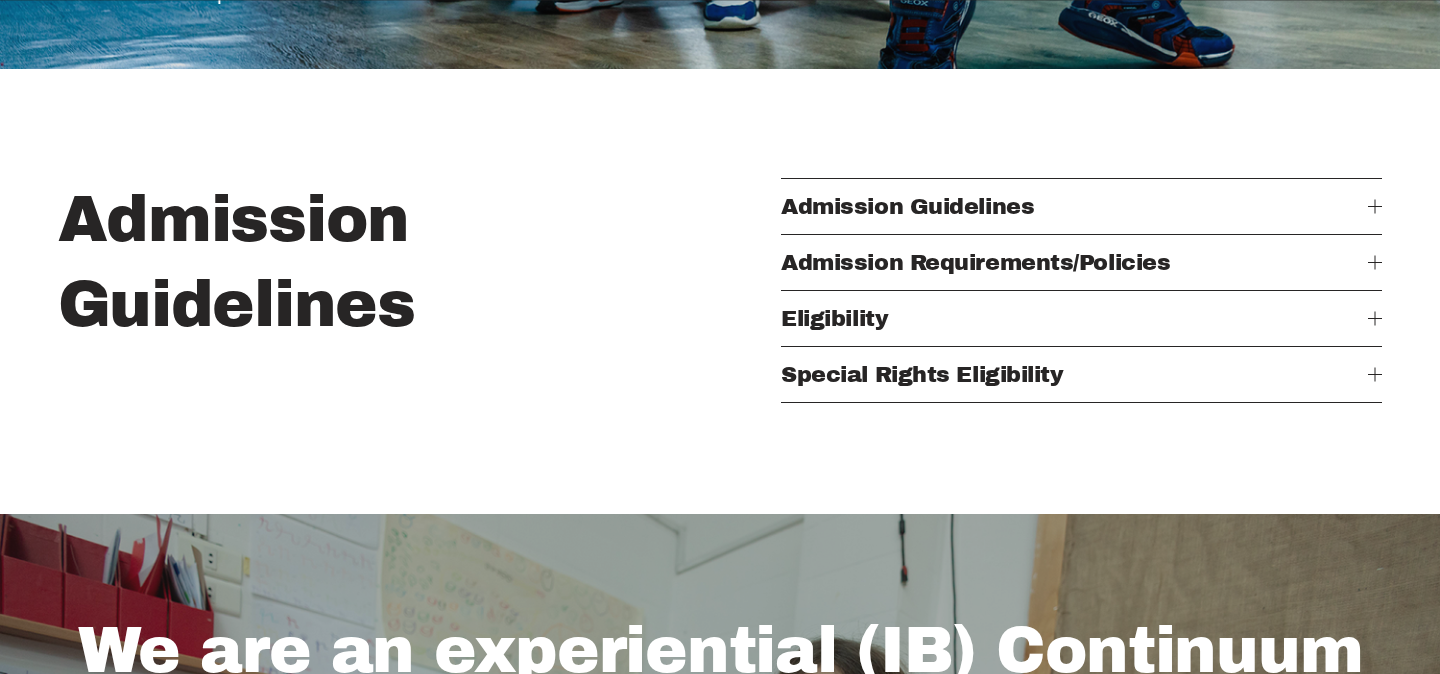 click on "Admission Requirements/Policies" at bounding box center (1074, 262) 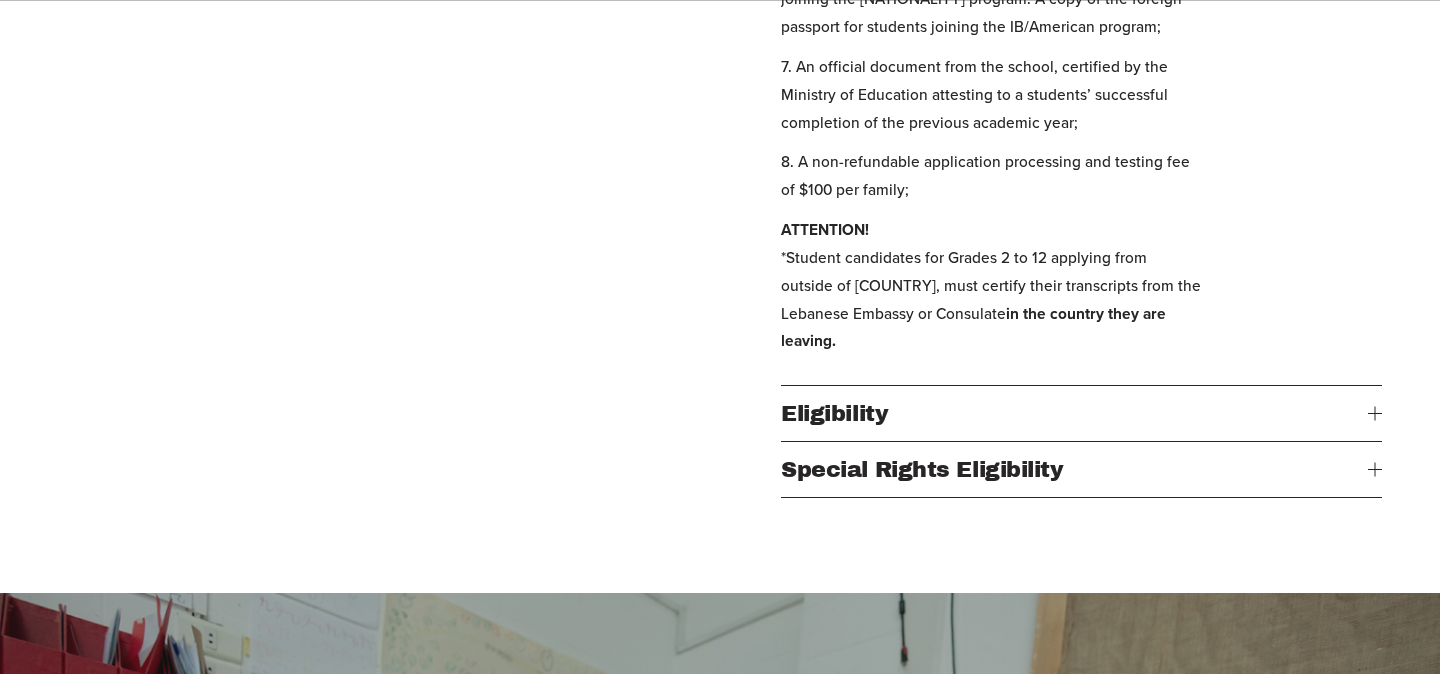 scroll, scrollTop: 1567, scrollLeft: 0, axis: vertical 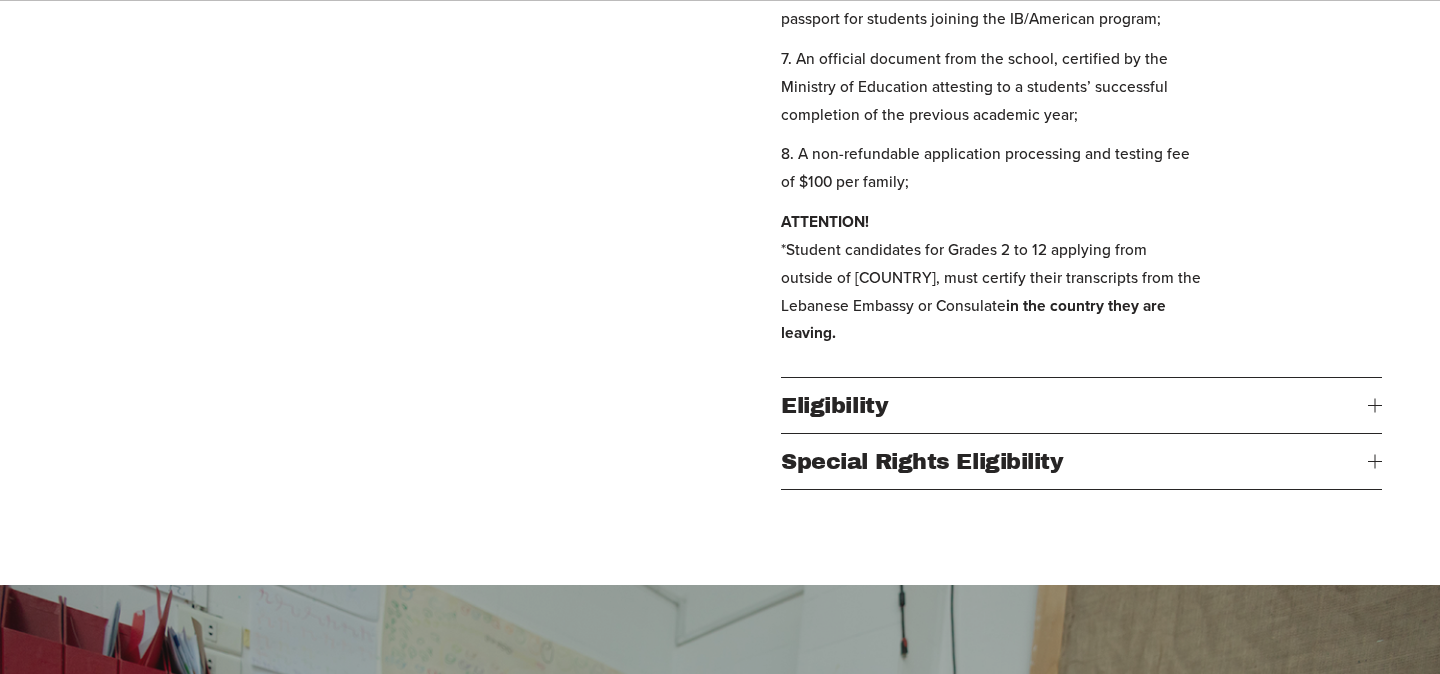 click on "Eligibility" at bounding box center (1074, 405) 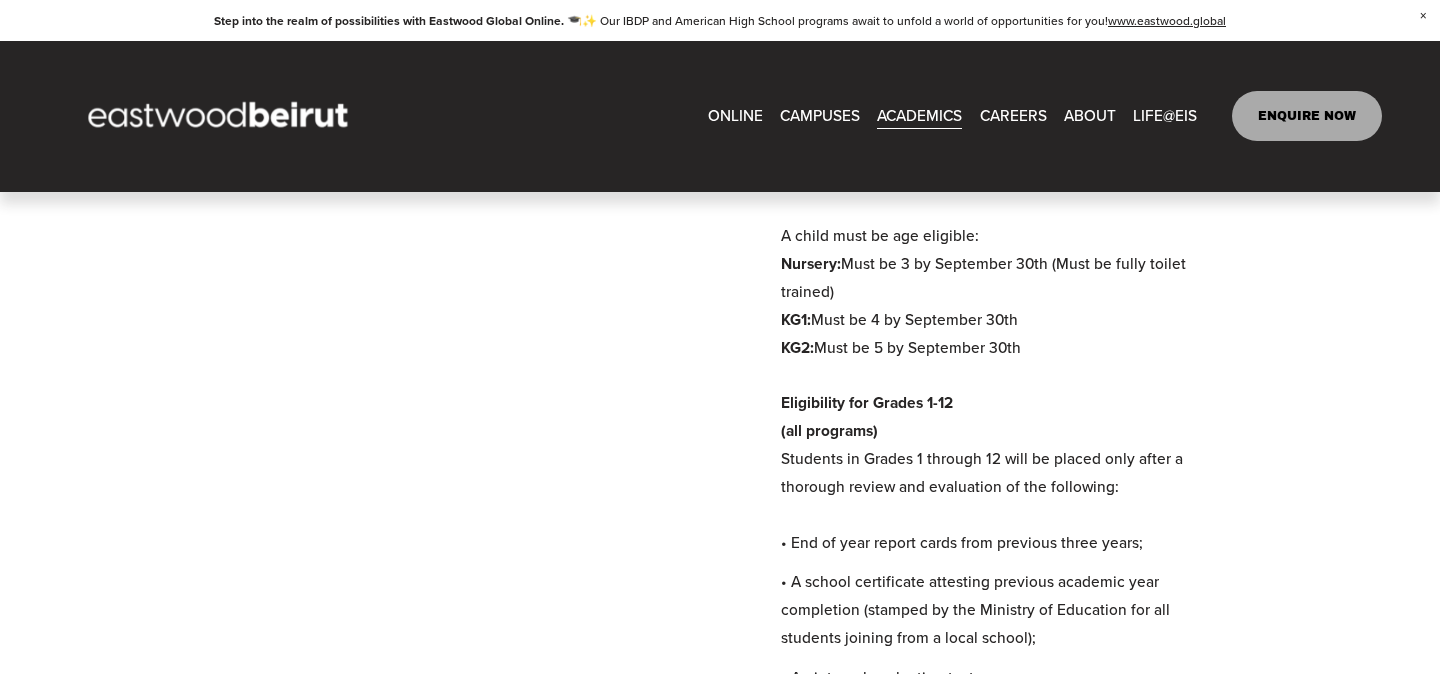 scroll, scrollTop: 803, scrollLeft: 0, axis: vertical 